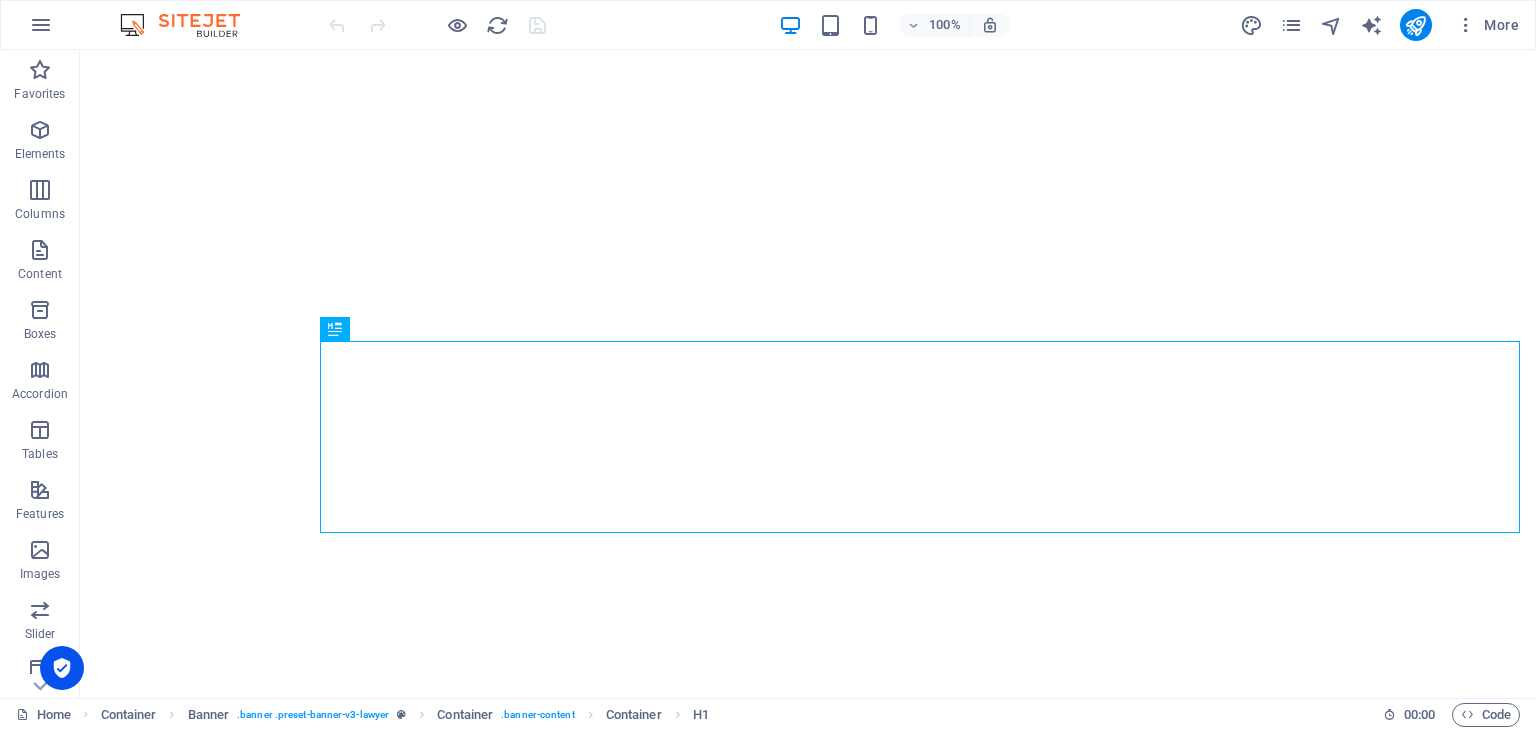 scroll, scrollTop: 0, scrollLeft: 0, axis: both 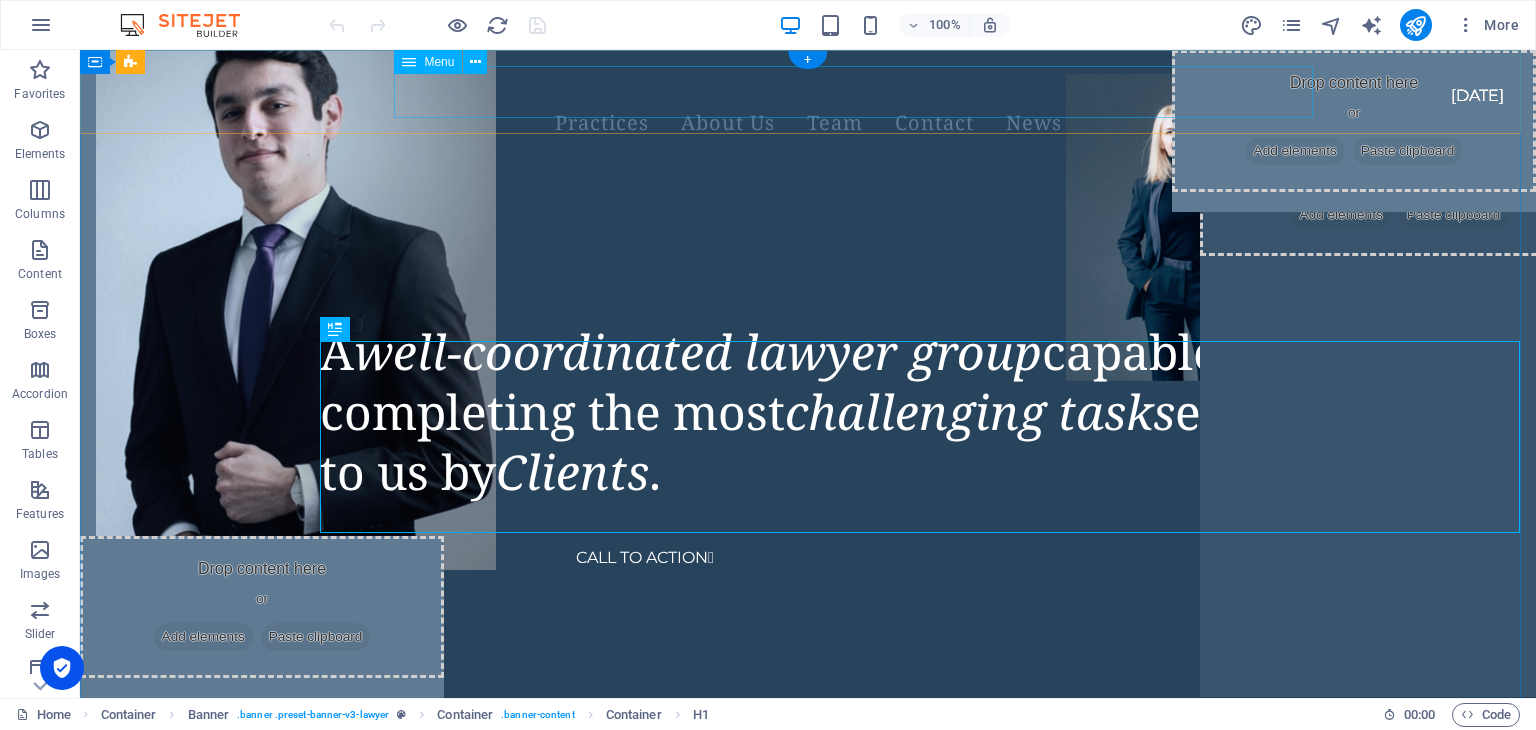 click on "Practices About Us Team Contact News" at bounding box center [808, 123] 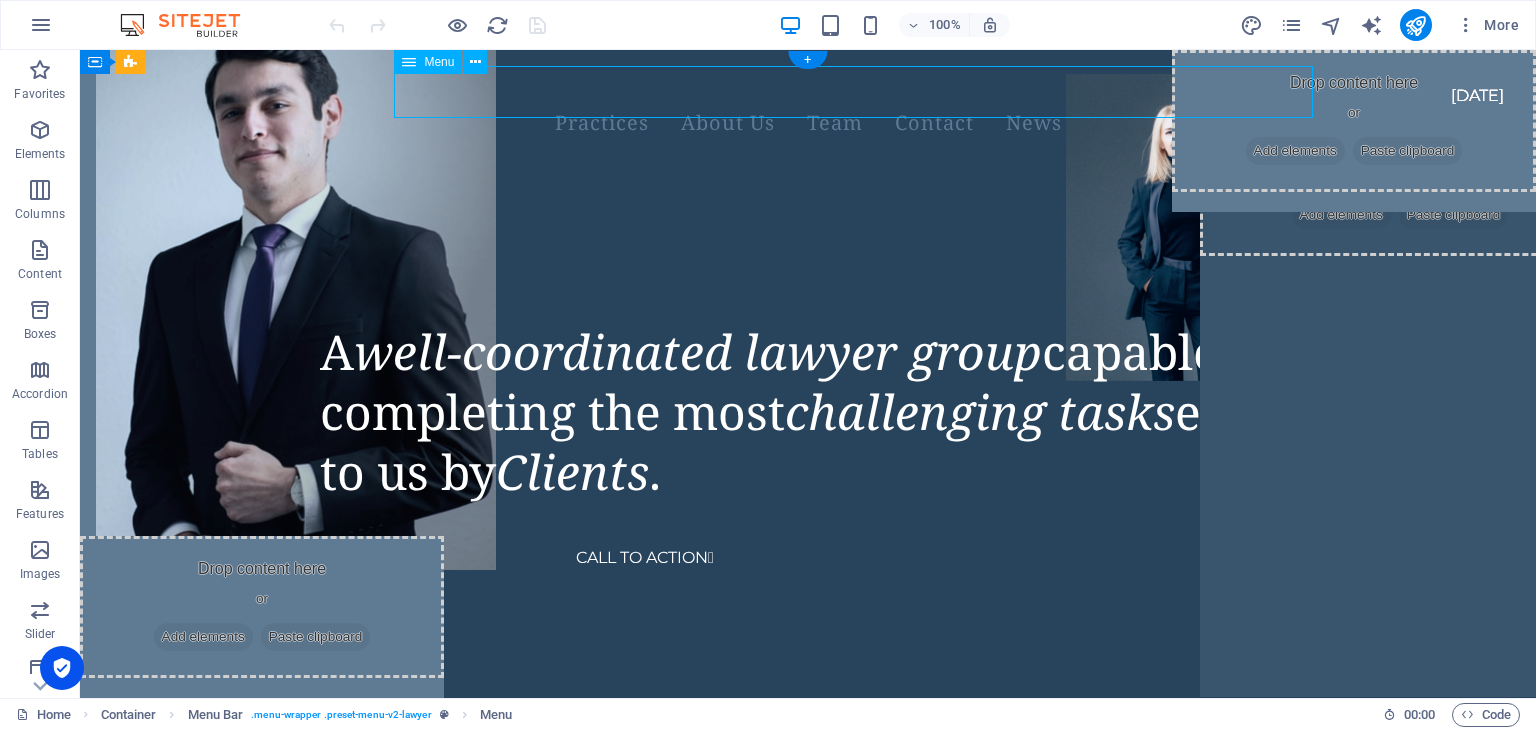 click on "Practices About Us Team Contact News" at bounding box center (808, 123) 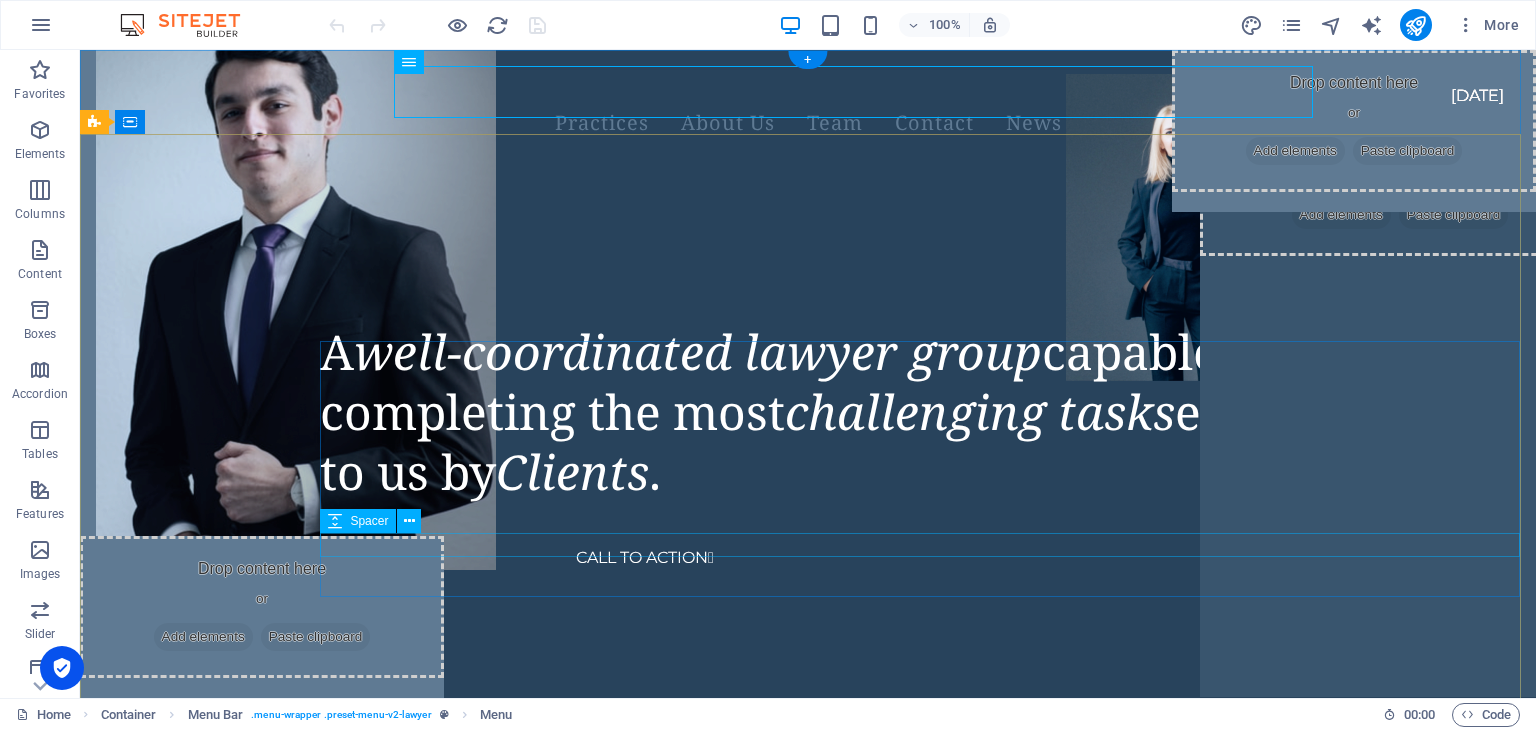 click at bounding box center (928, 526) 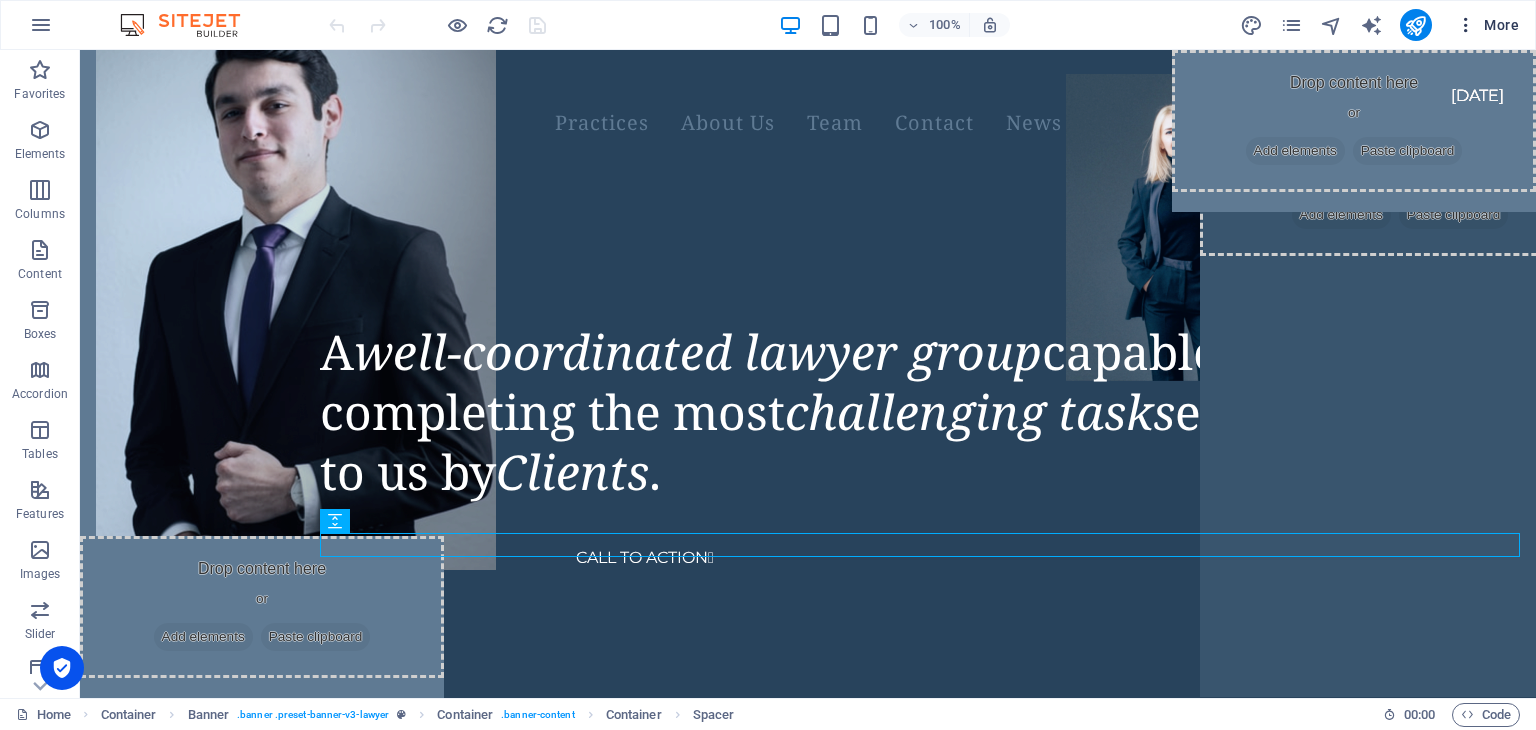 click at bounding box center (1466, 25) 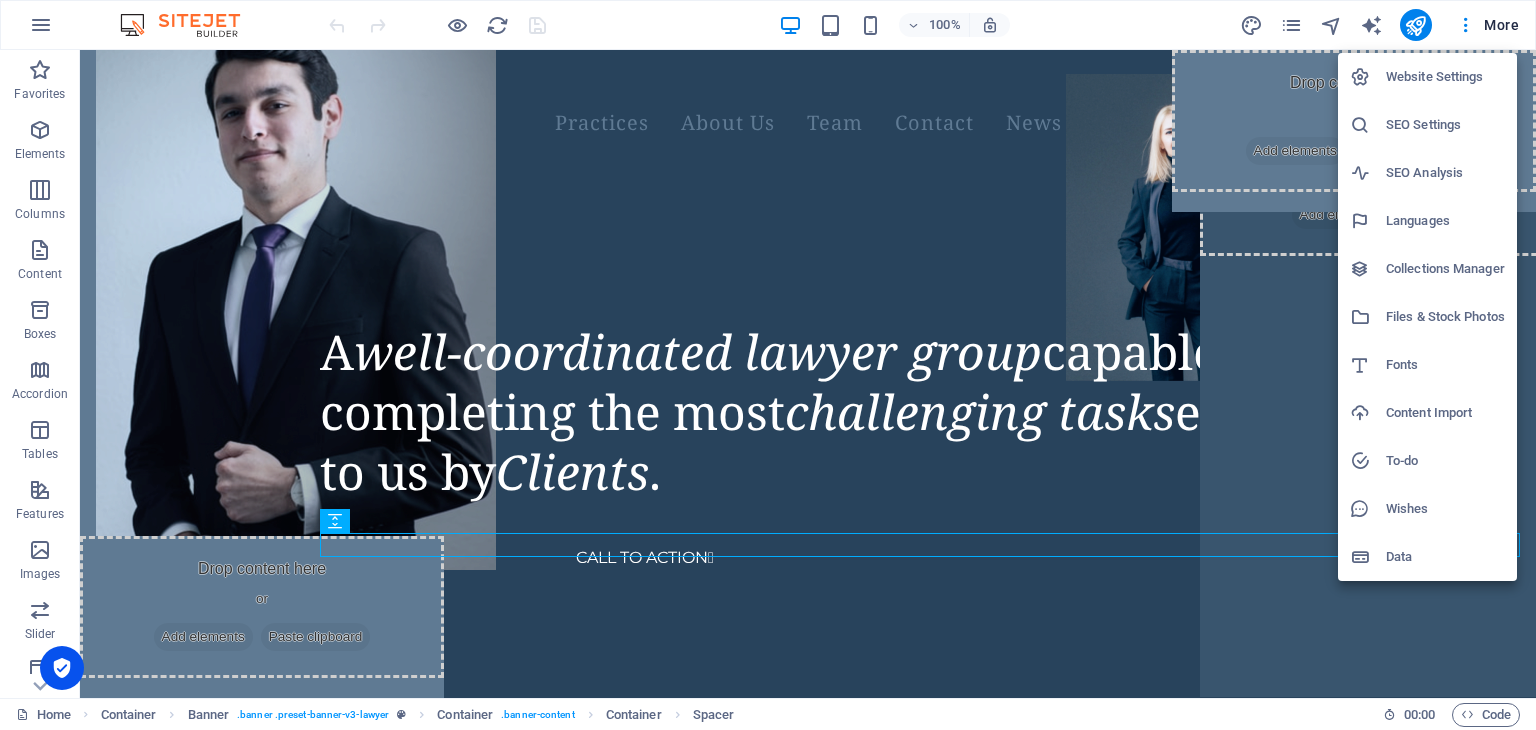 click at bounding box center (768, 365) 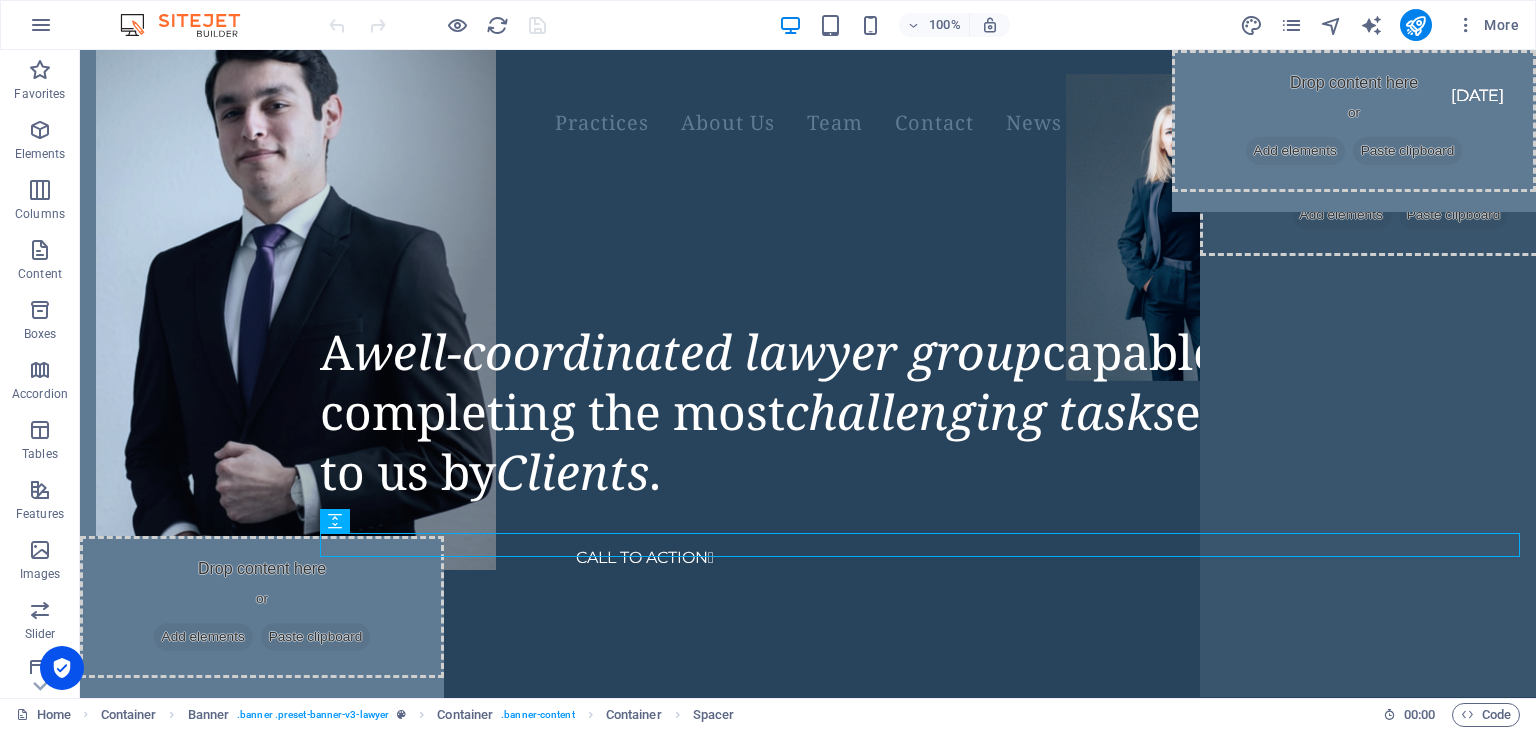 click on "More" at bounding box center [1487, 25] 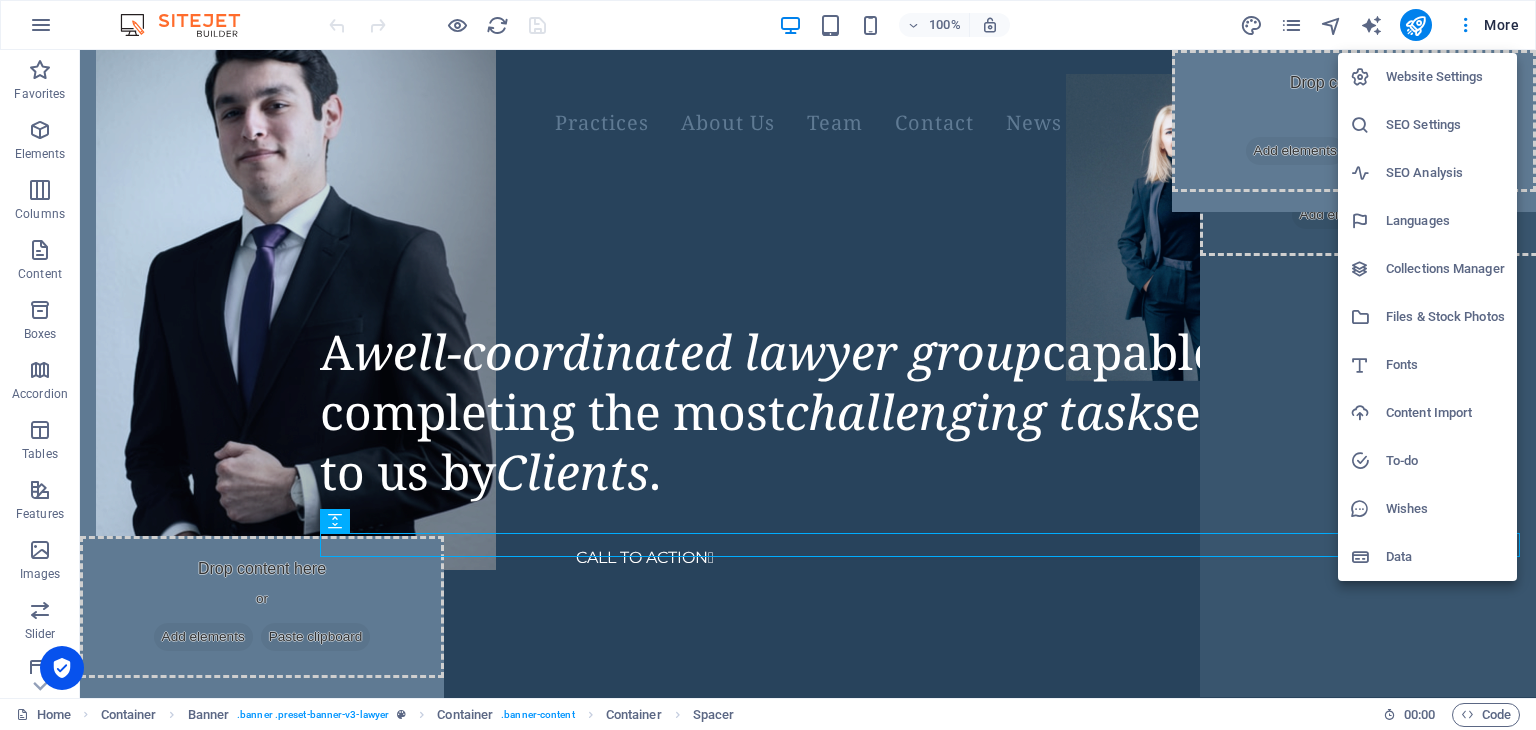 click at bounding box center (768, 365) 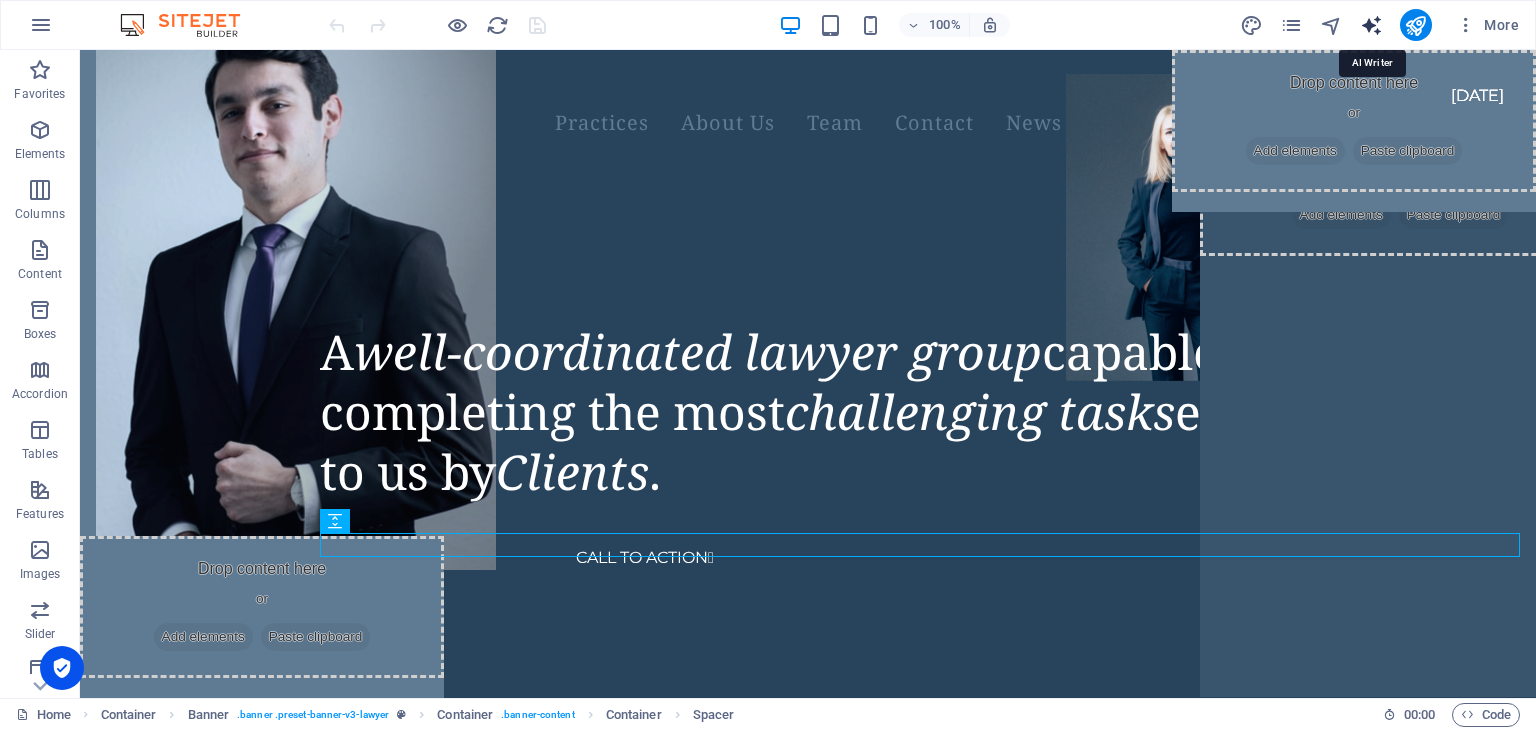 click at bounding box center [1371, 25] 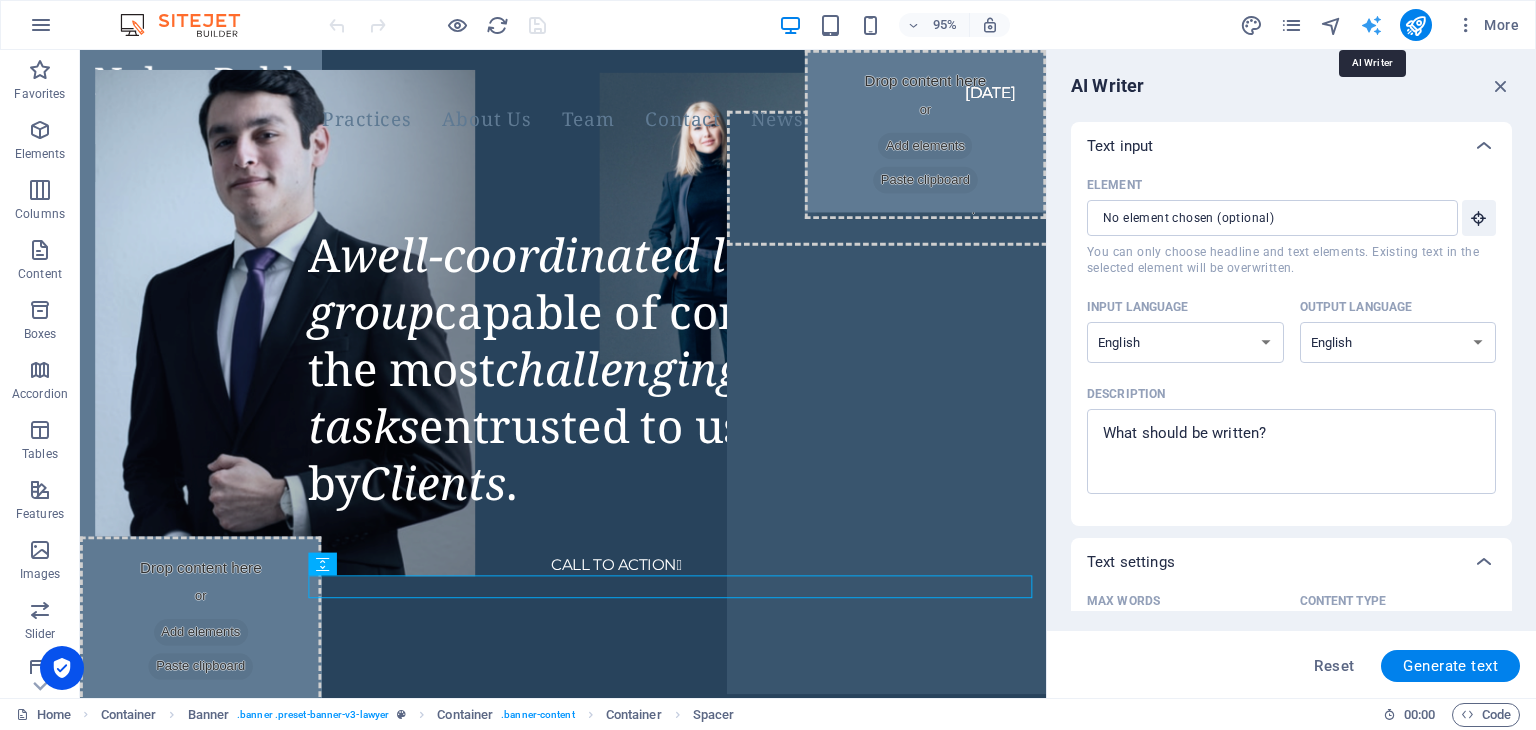 scroll, scrollTop: 0, scrollLeft: 0, axis: both 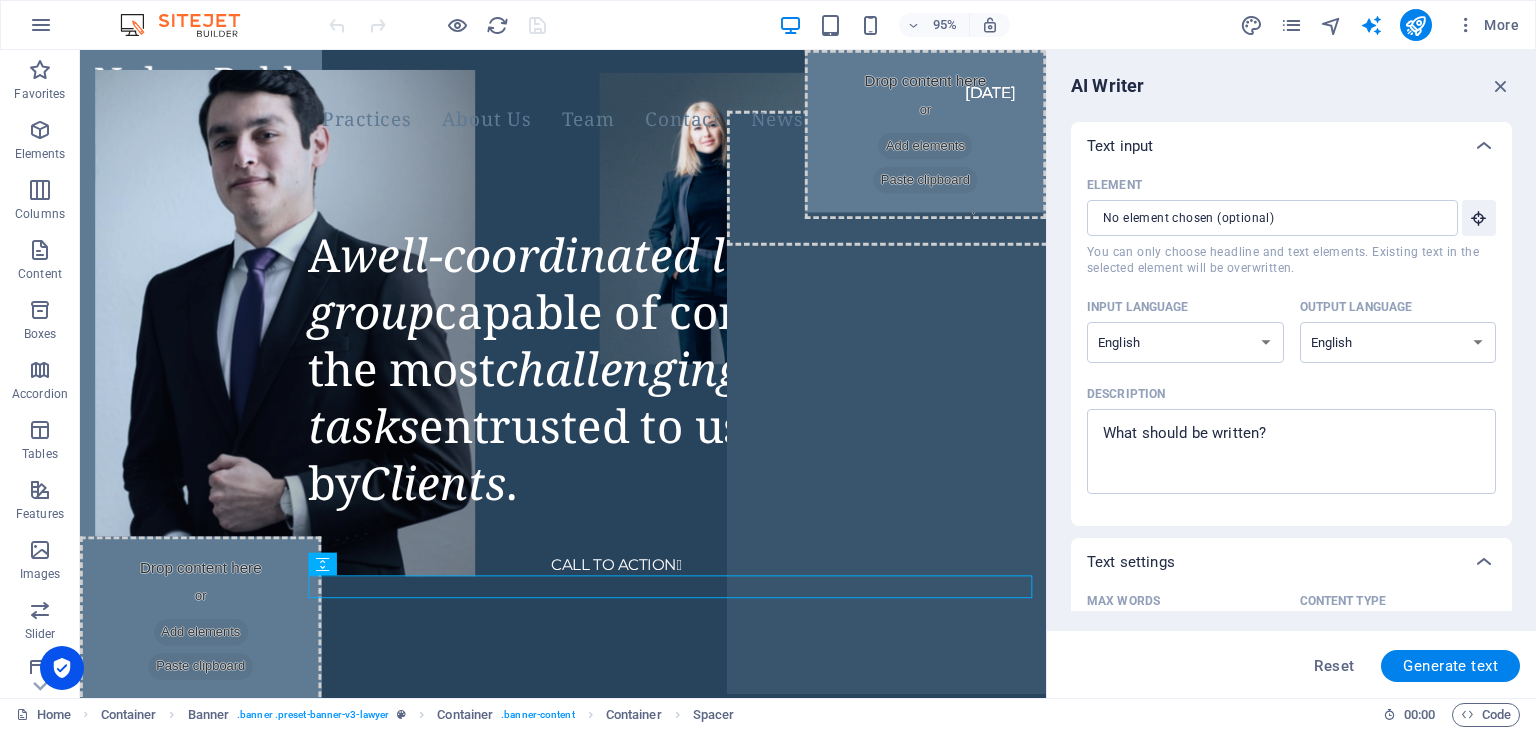 drag, startPoint x: 1512, startPoint y: 233, endPoint x: 1526, endPoint y: 323, distance: 91.08238 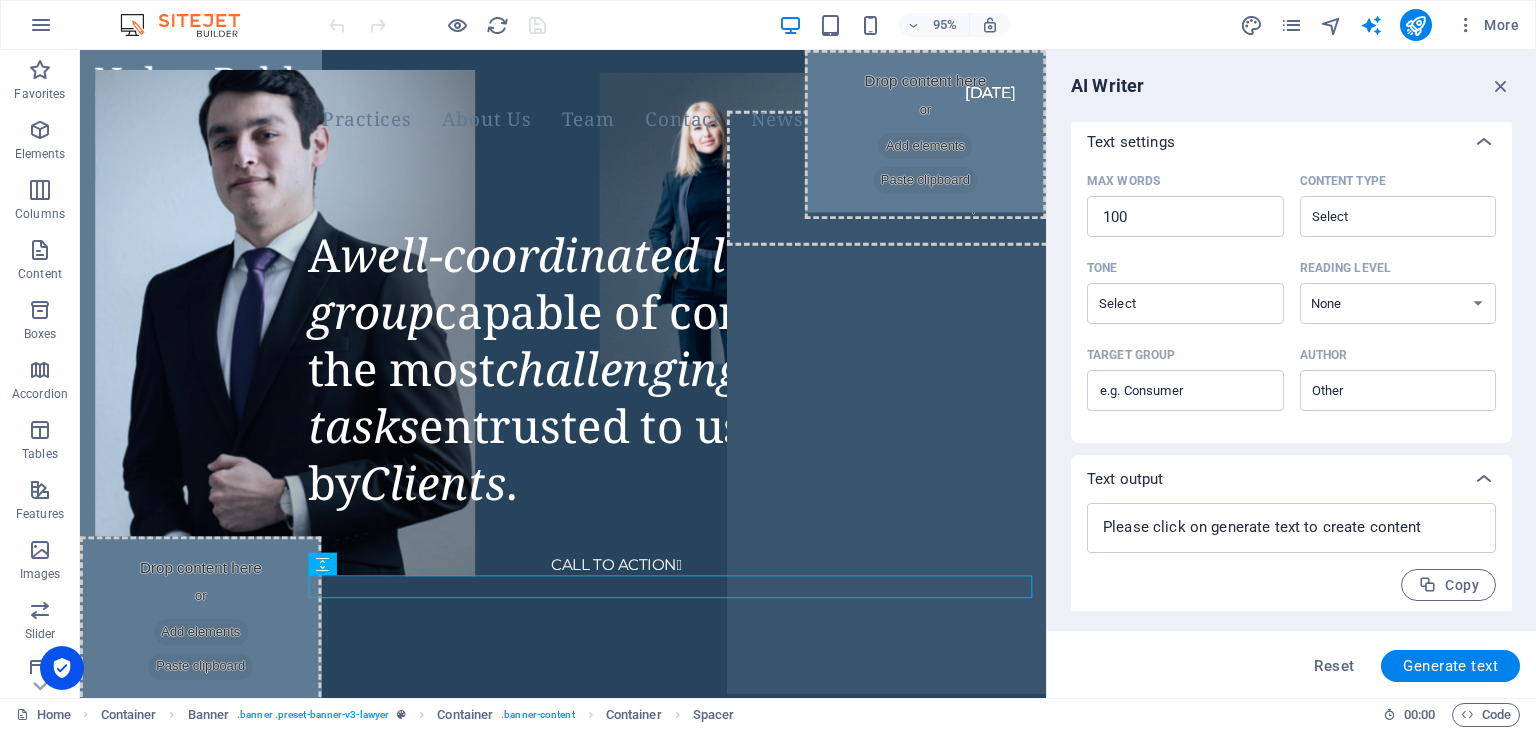 scroll, scrollTop: 425, scrollLeft: 0, axis: vertical 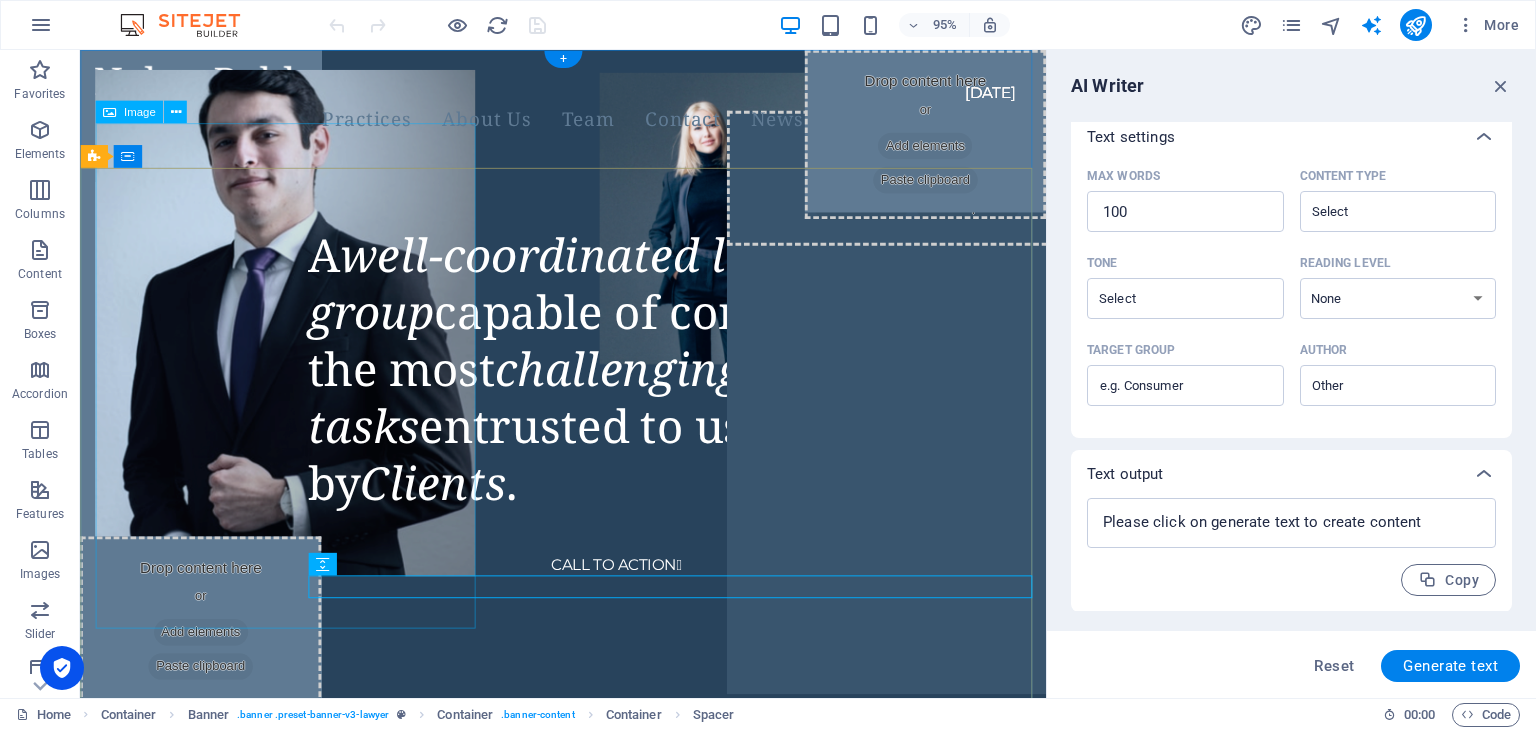 click at bounding box center (296, 337) 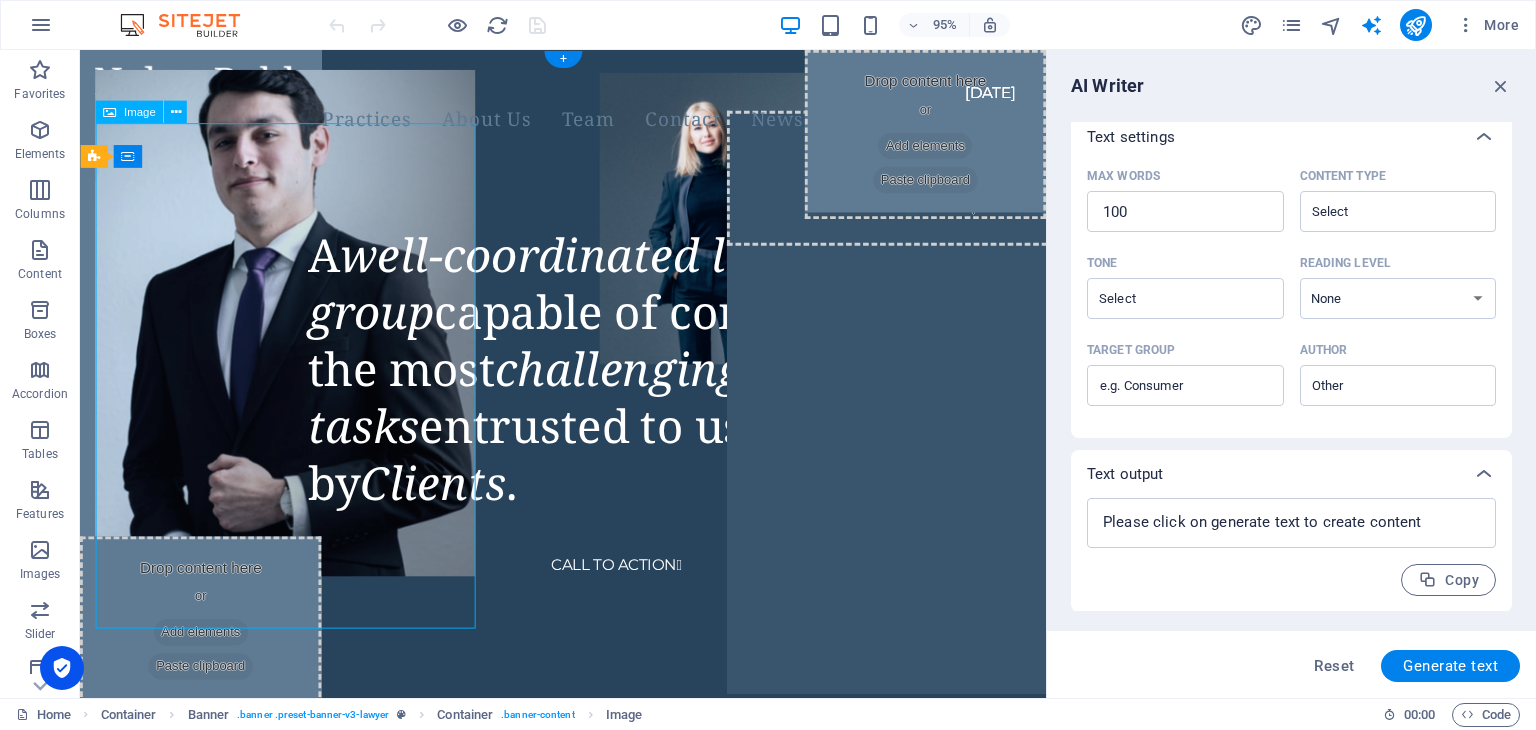 click at bounding box center [296, 337] 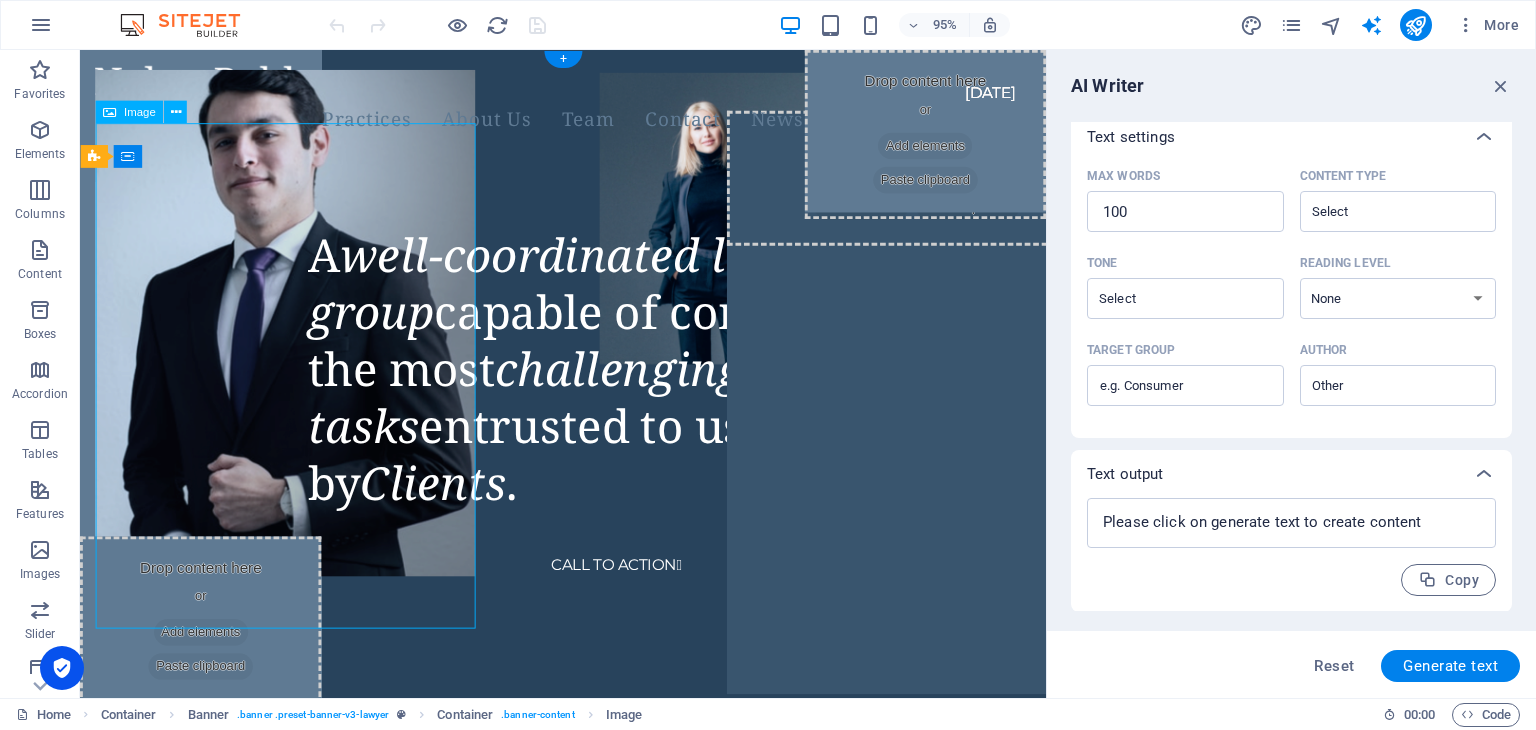 click on "Drag here to replace the existing content. Press “Ctrl” if you want to create a new element.
H1   Container   Banner   Banner   Container   Container   Container   Menu Bar   Menu   Image   Button   Spacer   Button   Image + + Add section" at bounding box center (563, 374) 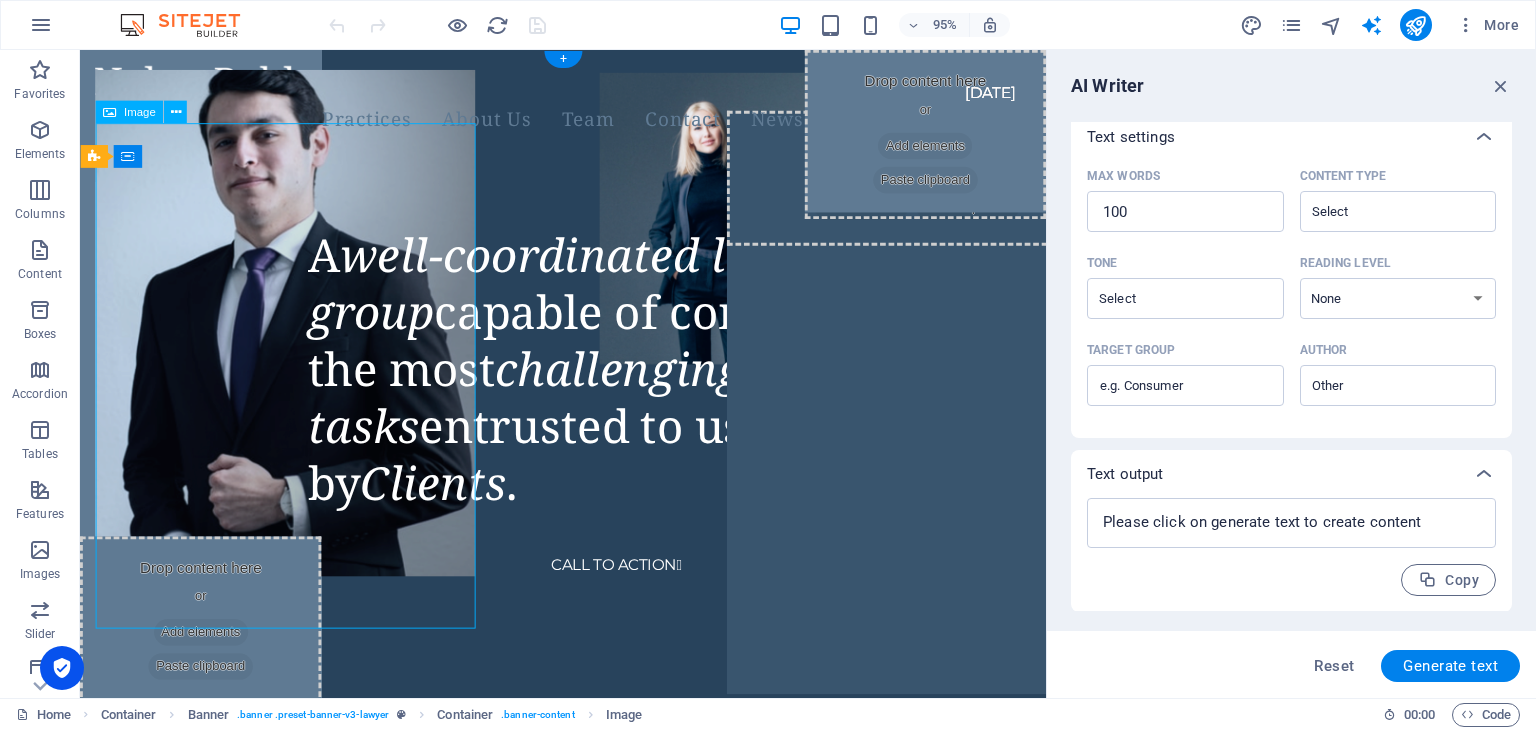 select on "px" 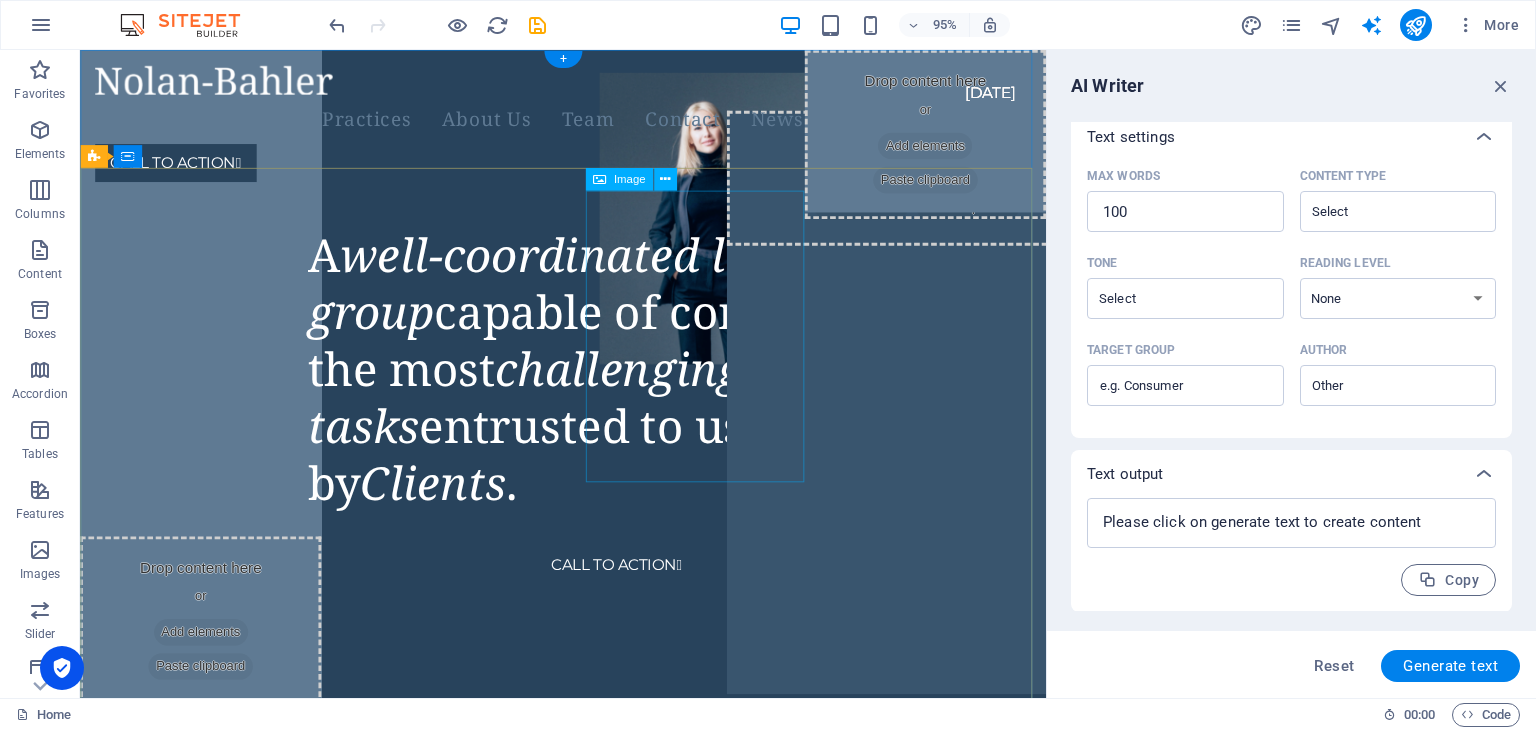 click at bounding box center (742, 227) 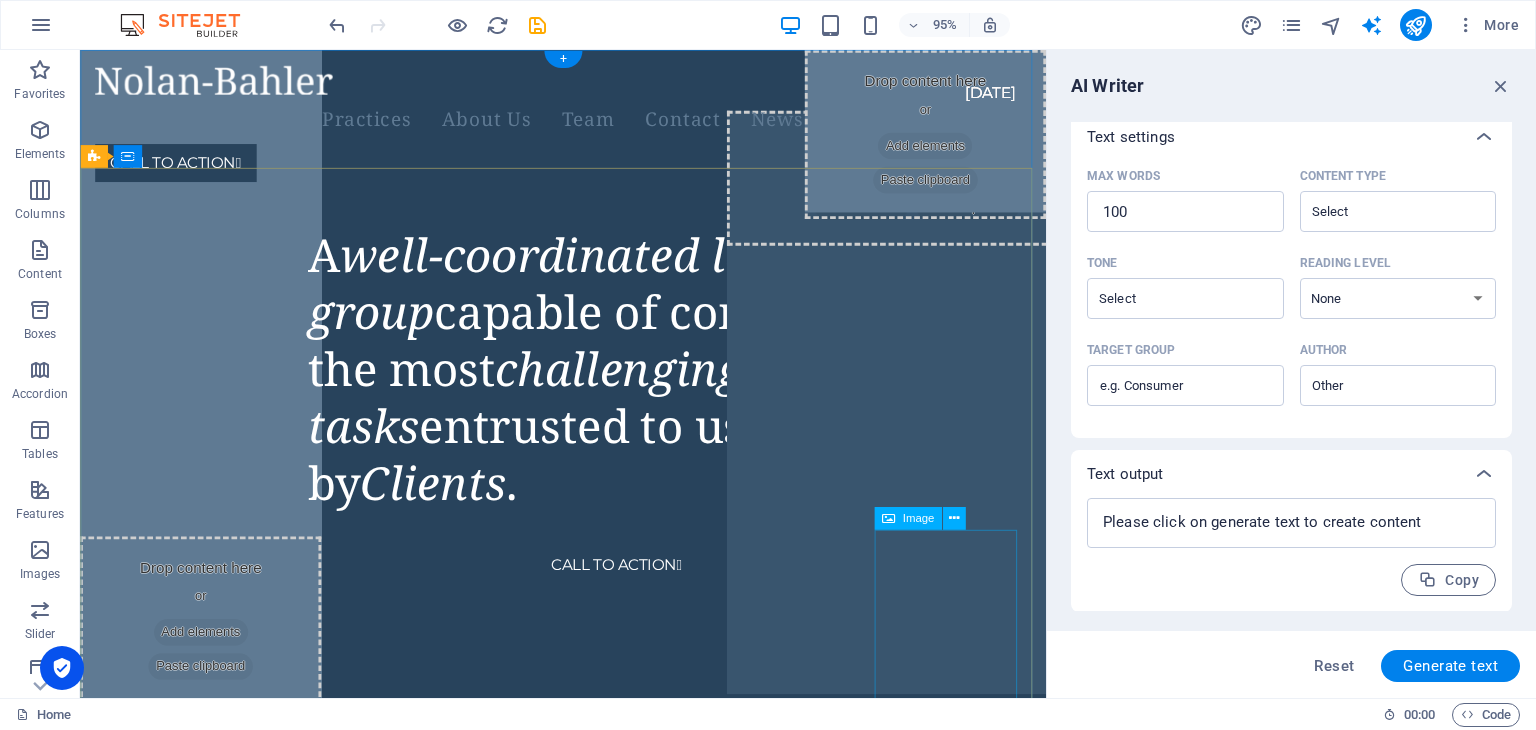 click at bounding box center (1006, 599) 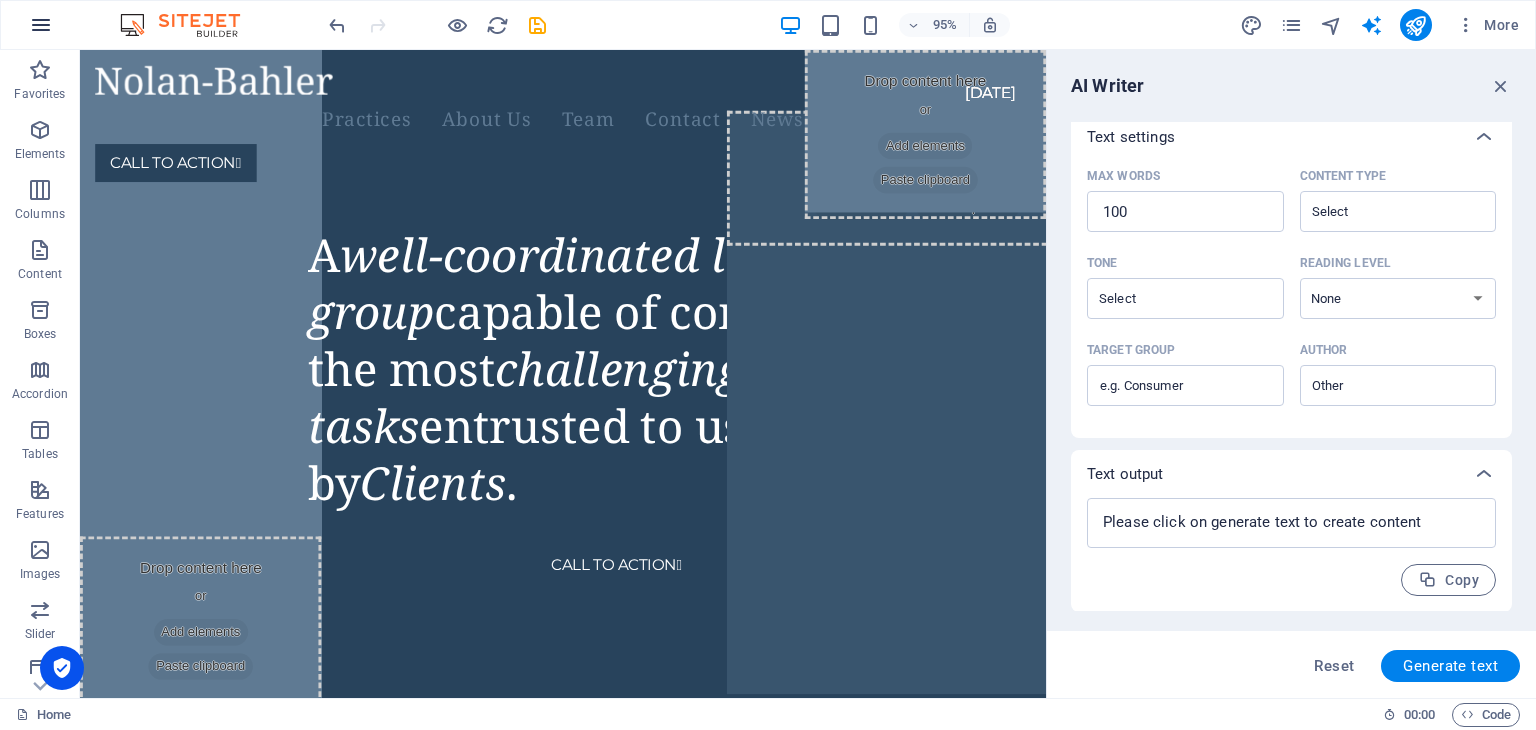 click at bounding box center (41, 25) 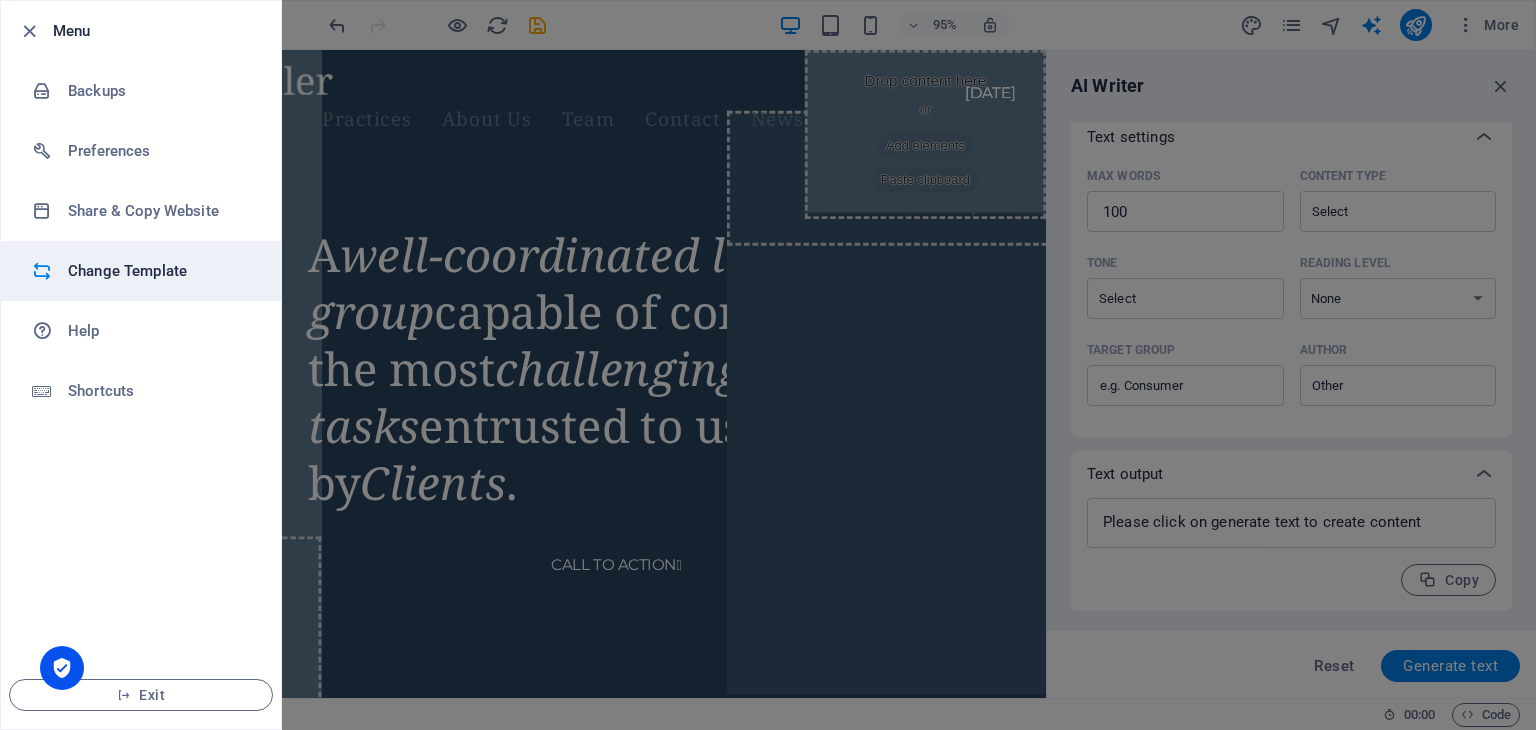 click on "Change Template" at bounding box center [160, 271] 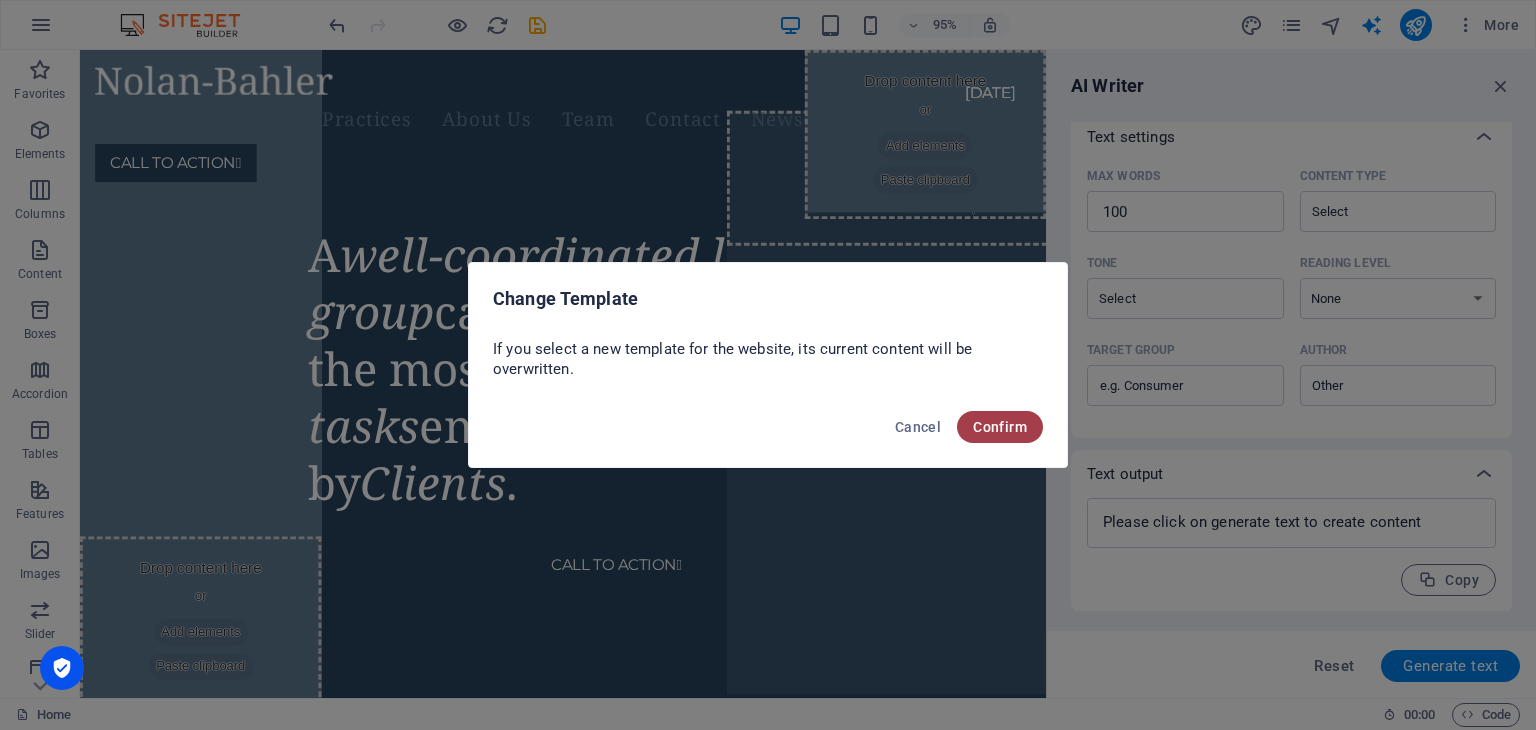 click on "Confirm" at bounding box center [1000, 427] 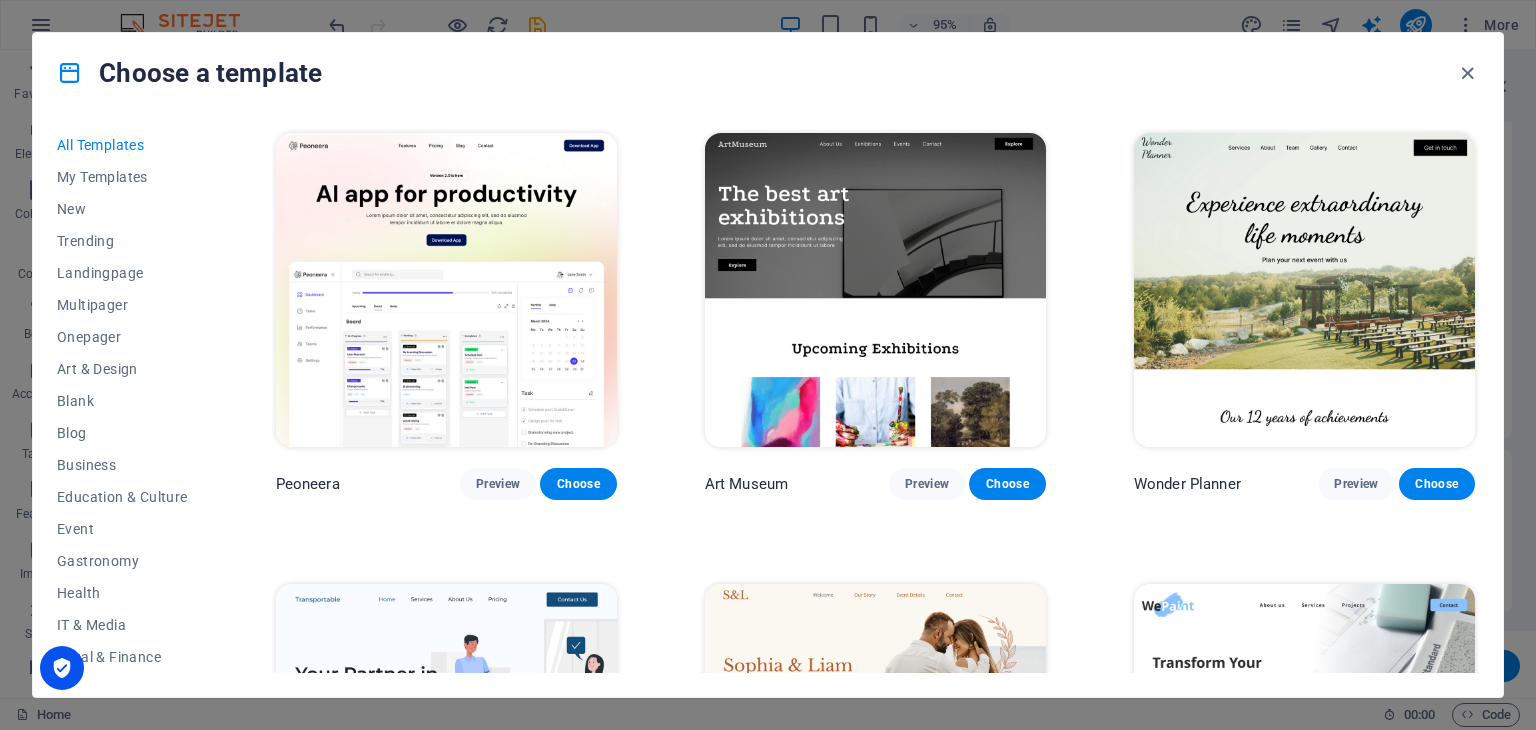 drag, startPoint x: 1479, startPoint y: 140, endPoint x: 1483, endPoint y: 167, distance: 27.294687 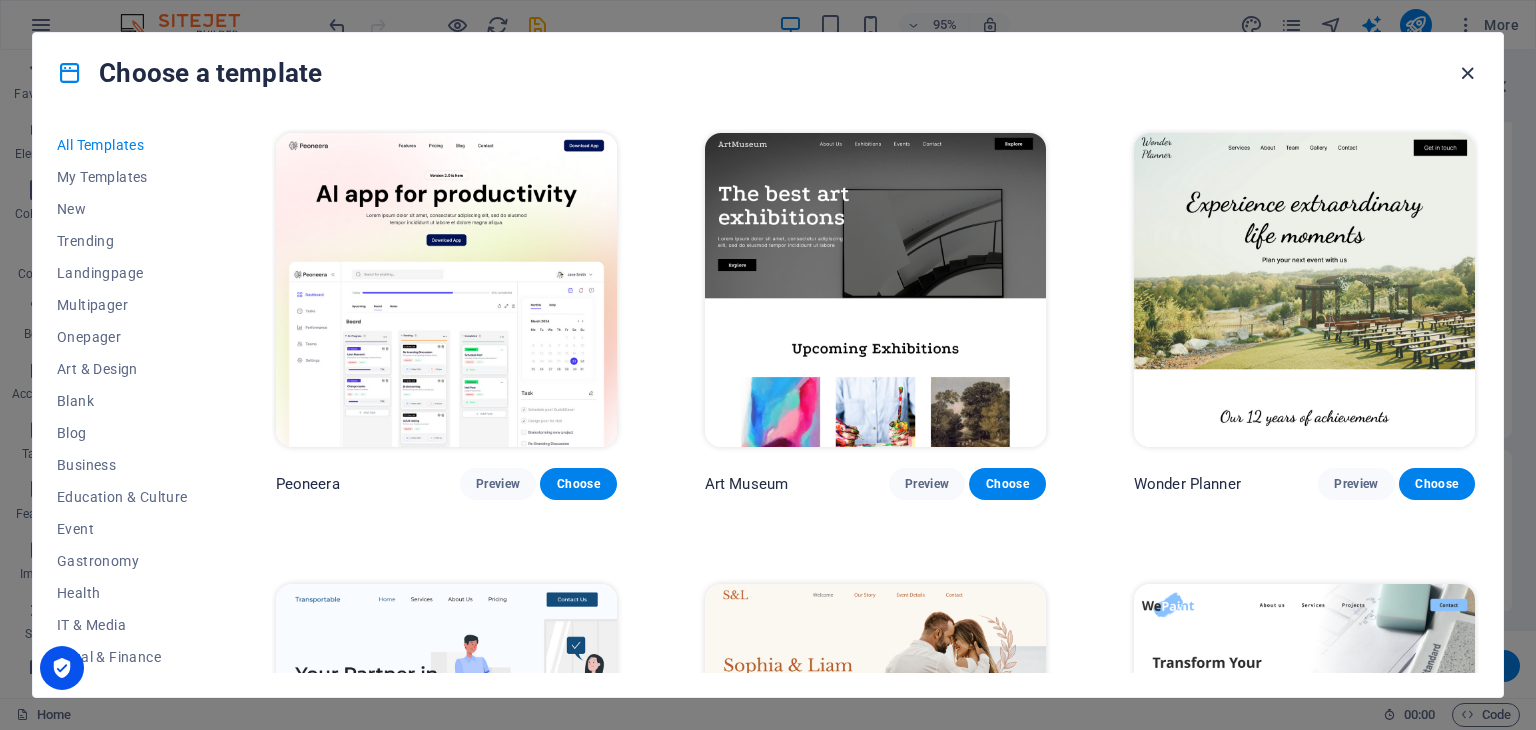 click at bounding box center [1467, 73] 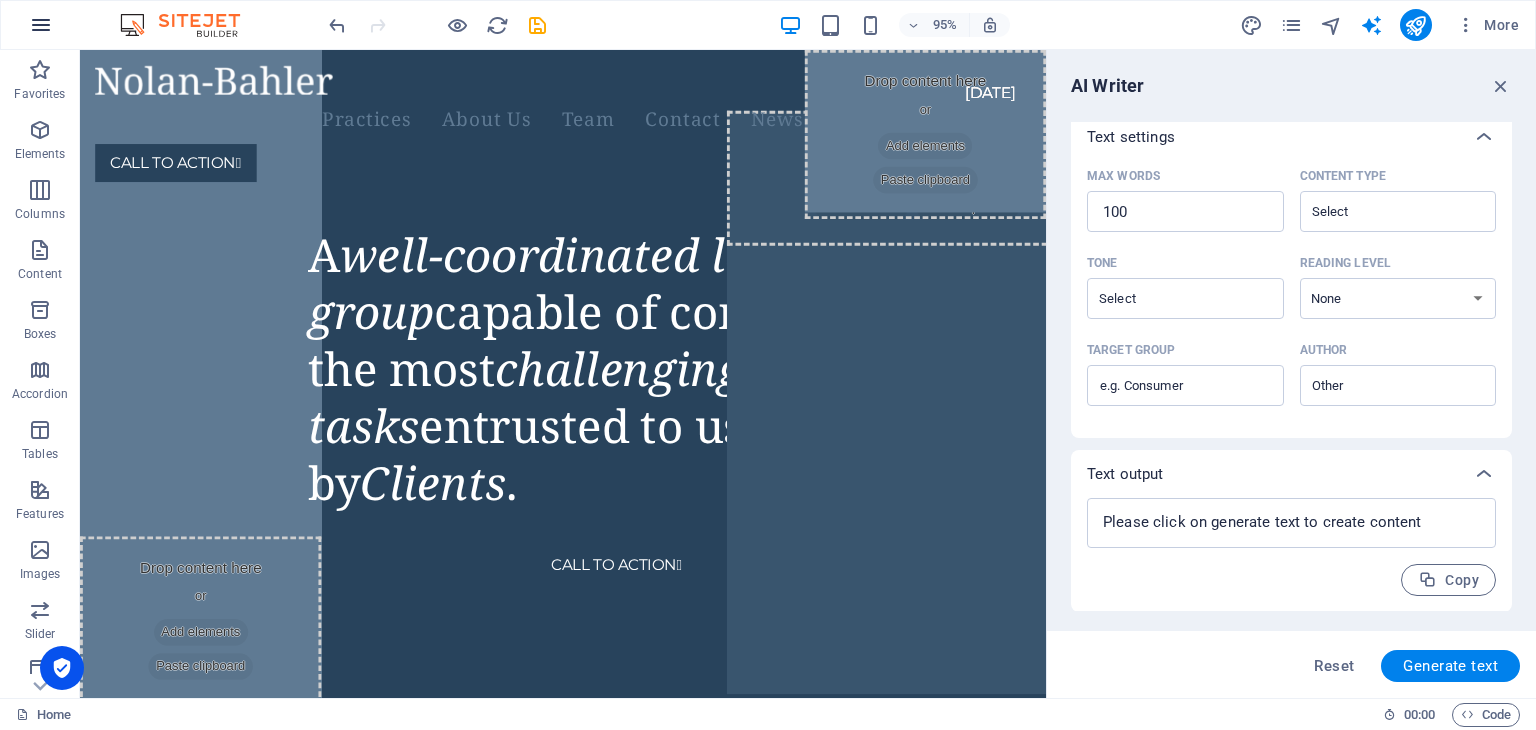 click at bounding box center (41, 25) 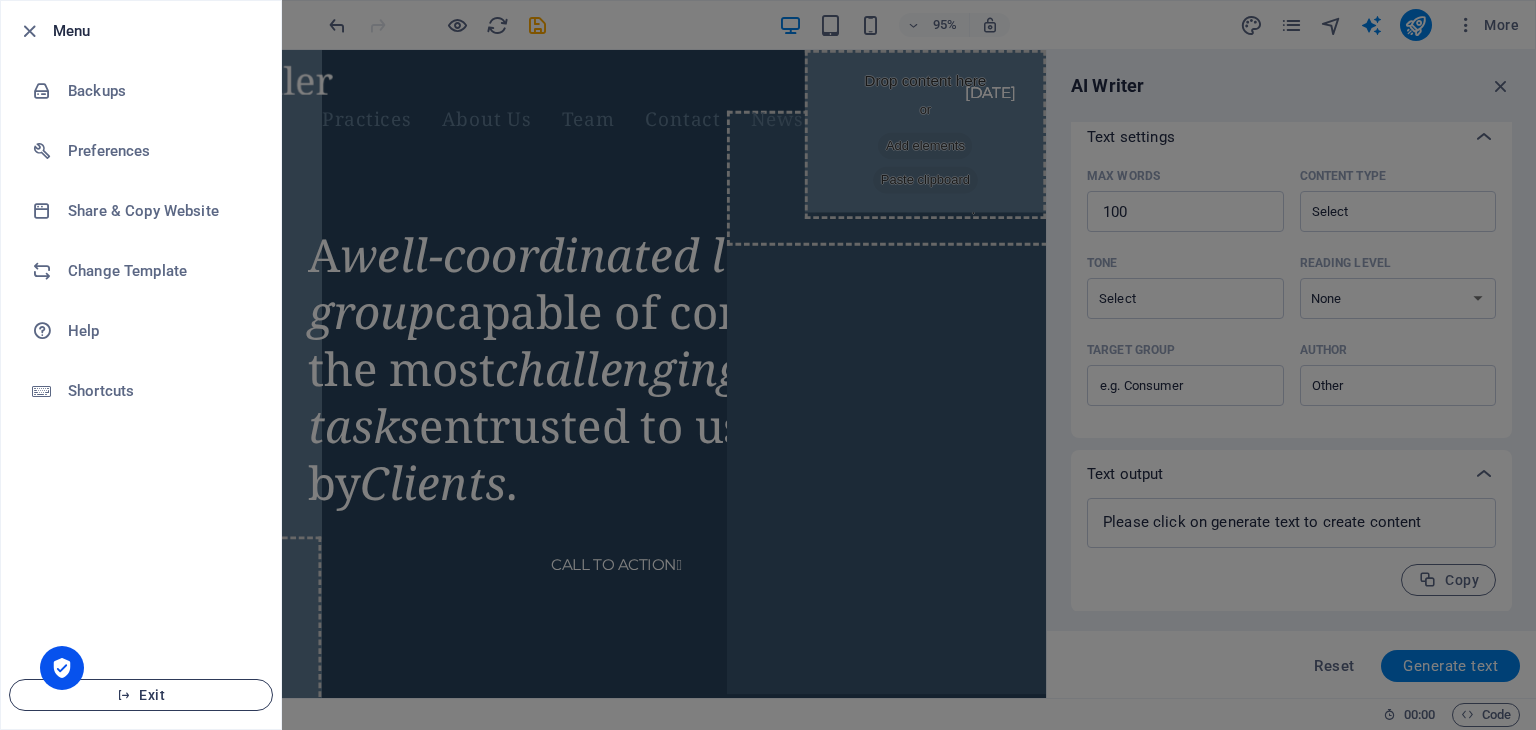 click on "Exit" at bounding box center (141, 695) 